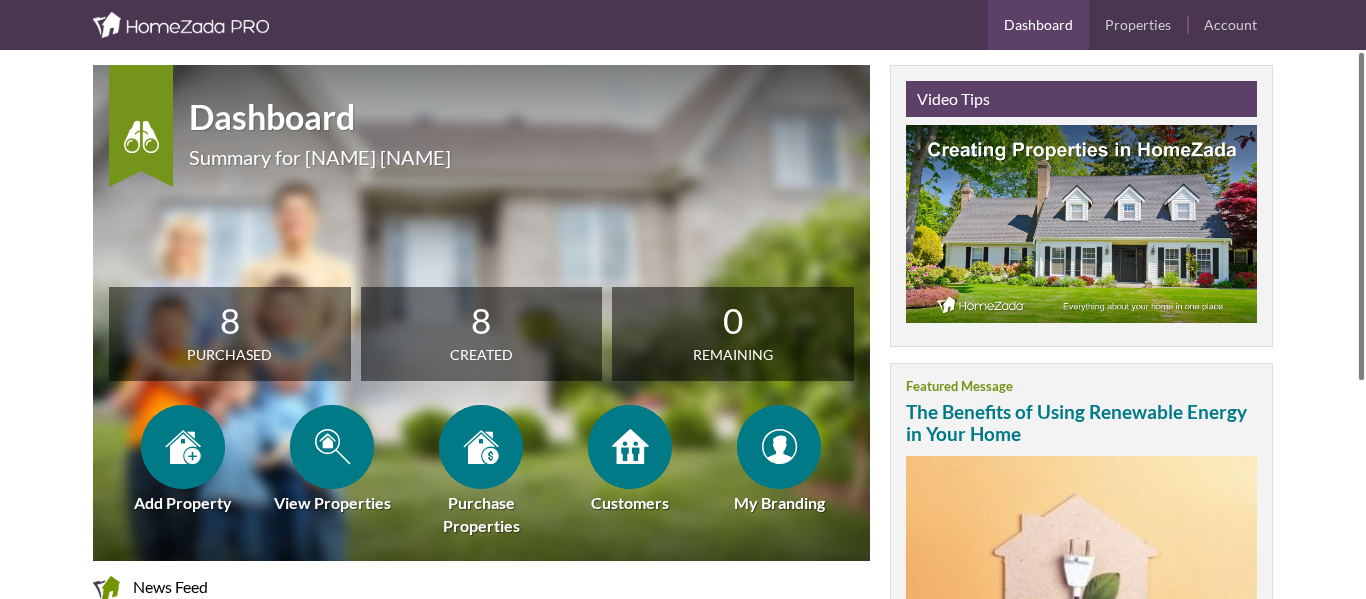 scroll, scrollTop: 0, scrollLeft: 0, axis: both 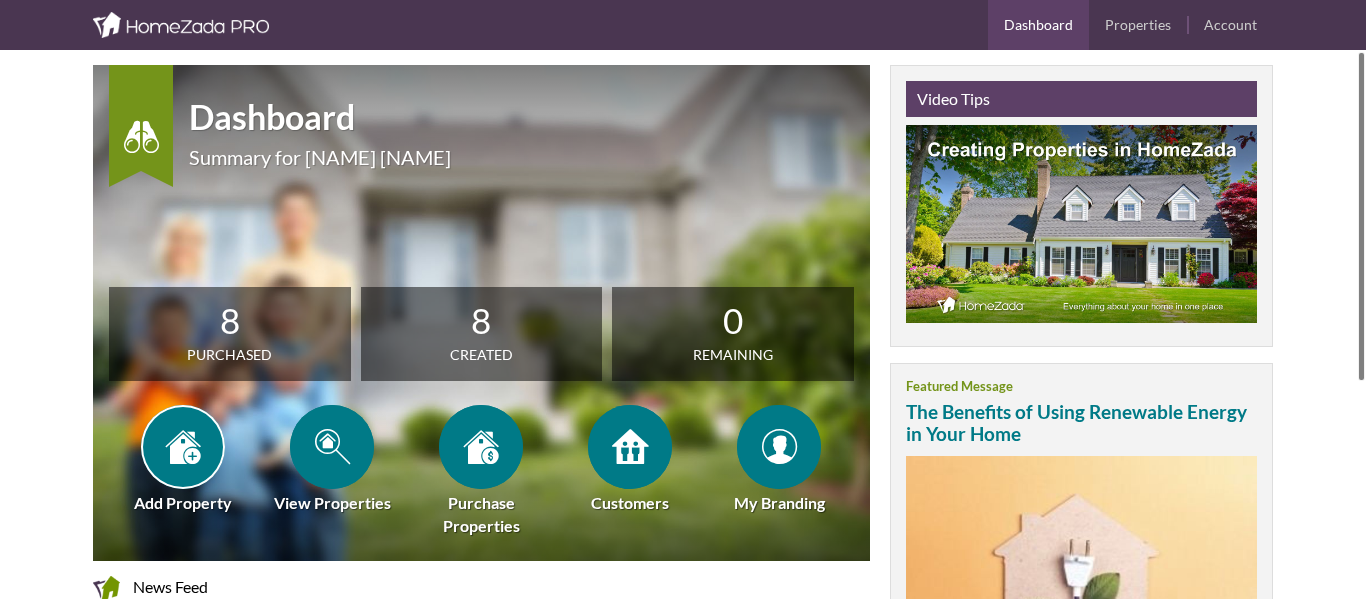 click at bounding box center (183, 446) 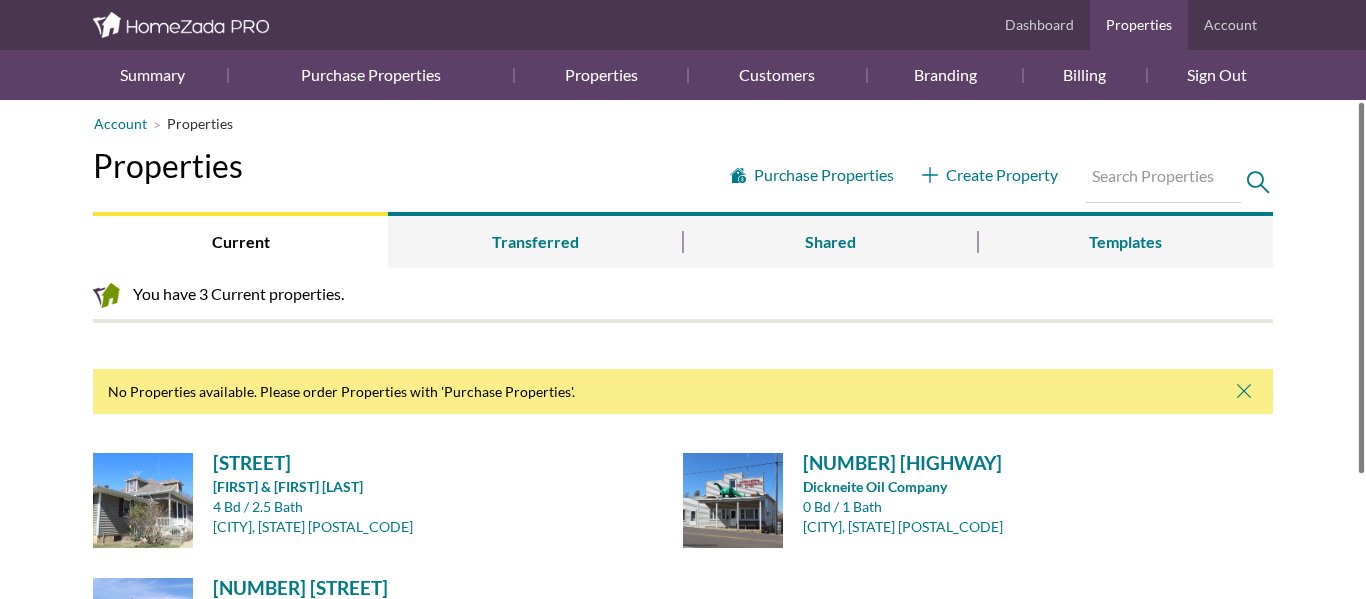scroll, scrollTop: 0, scrollLeft: 0, axis: both 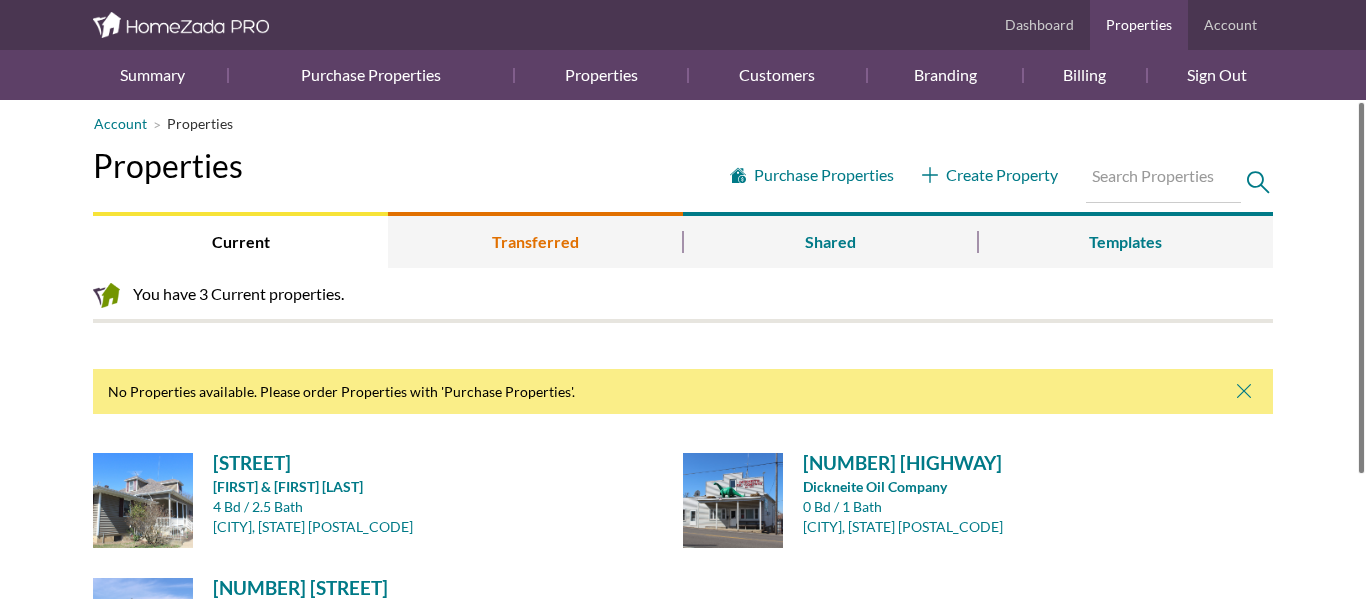 click on "Transferred" at bounding box center (535, 240) 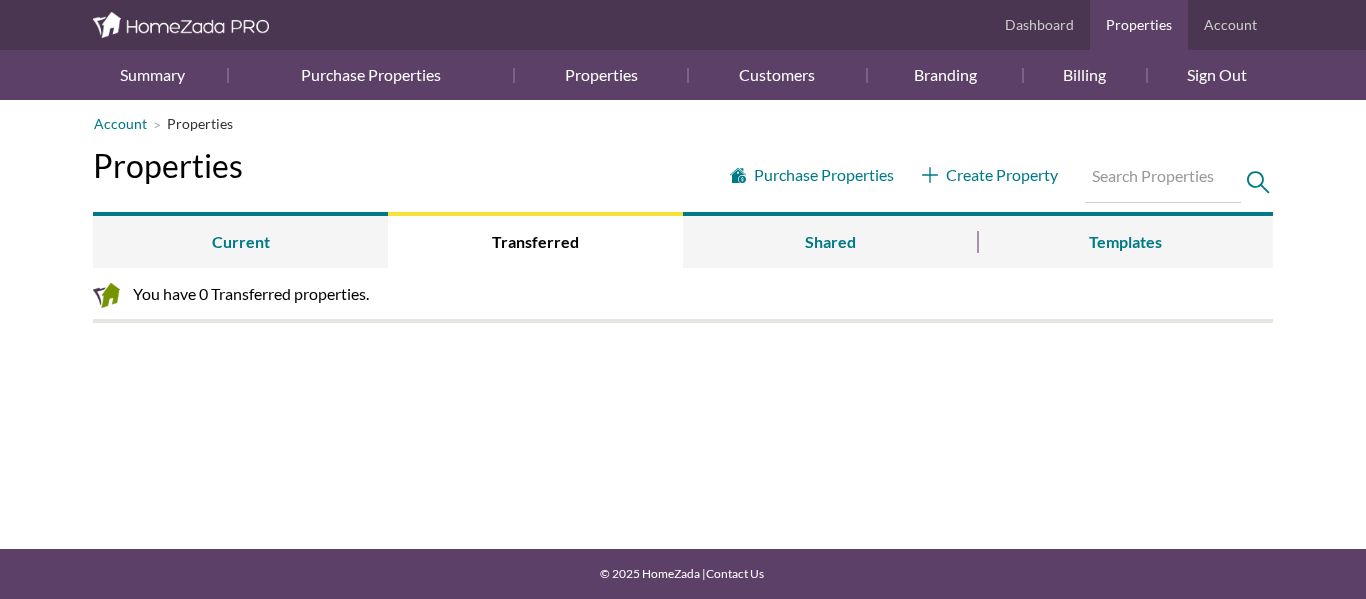 scroll, scrollTop: 0, scrollLeft: 0, axis: both 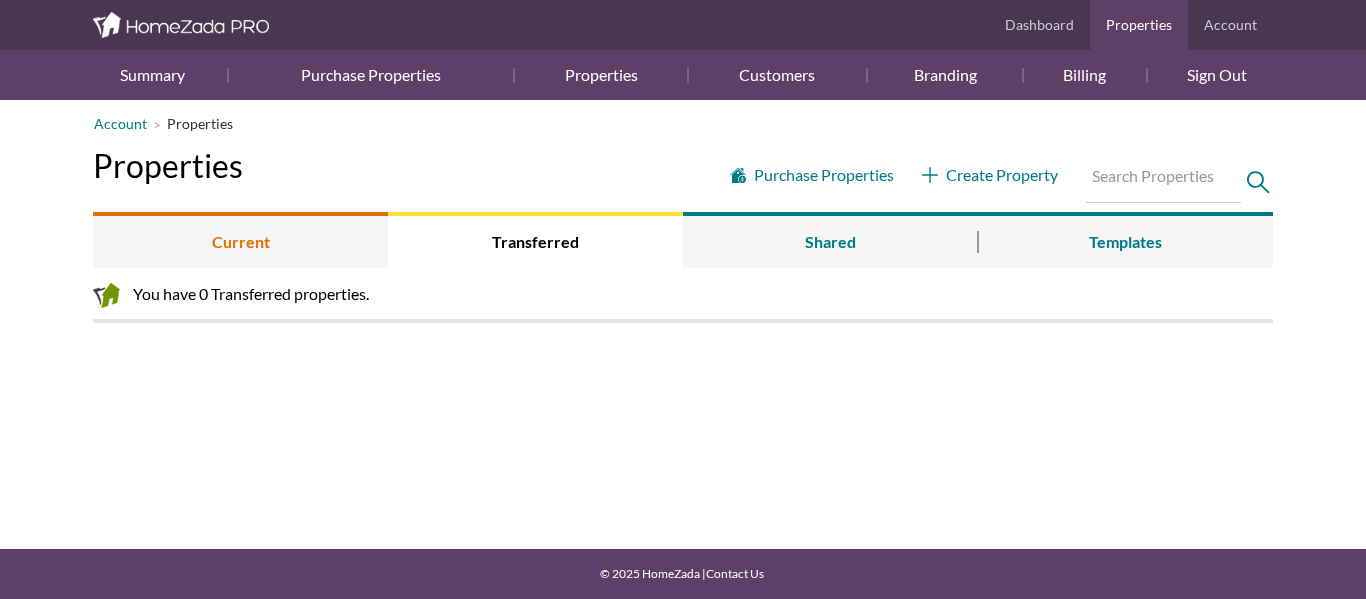 click on "Current" at bounding box center [240, 240] 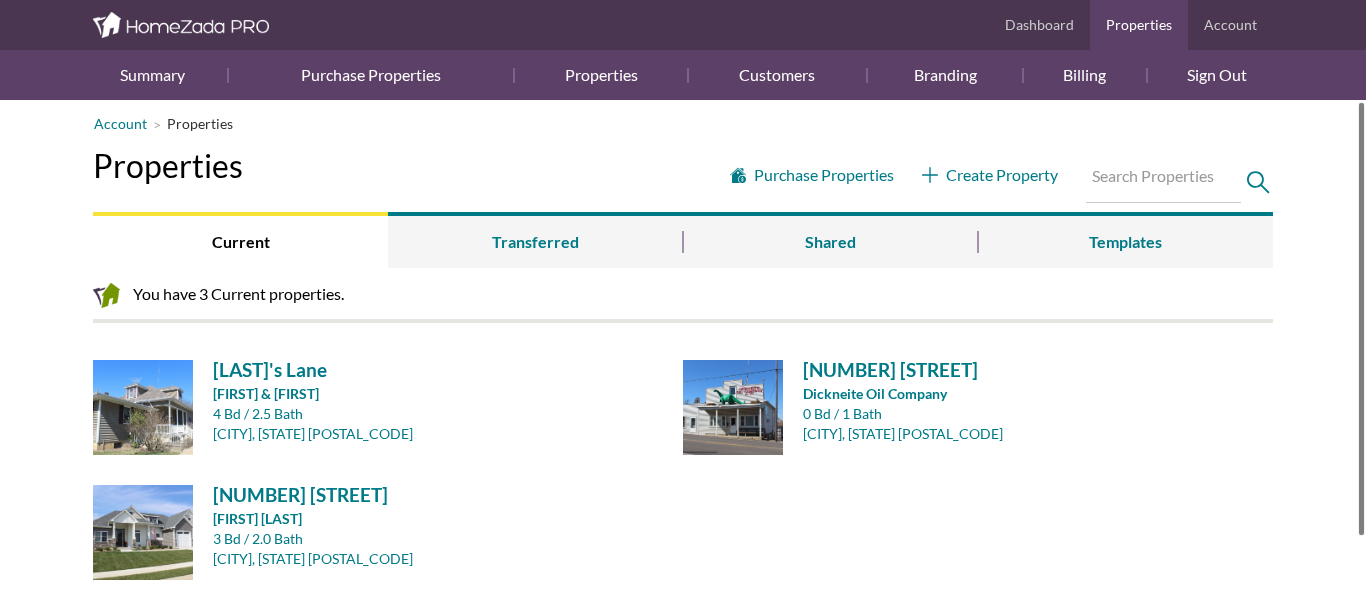 scroll, scrollTop: 0, scrollLeft: 0, axis: both 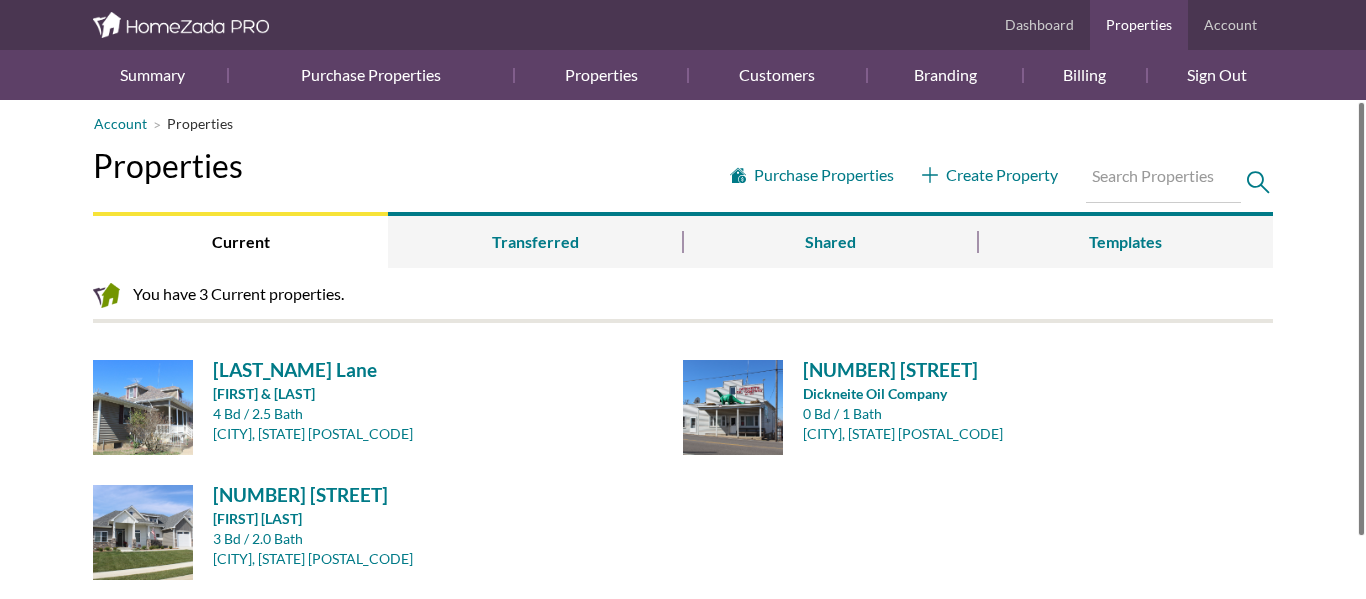 click on "Current
Transferred
Shared
Templates" at bounding box center [683, 234] 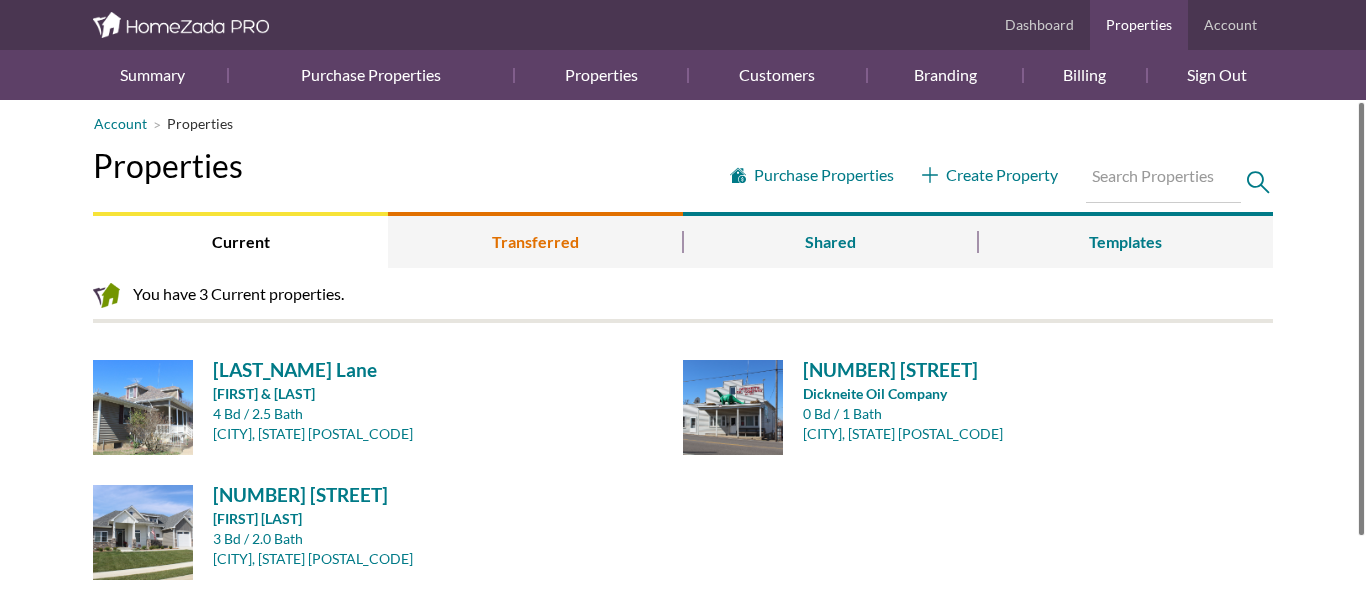 scroll, scrollTop: 0, scrollLeft: 0, axis: both 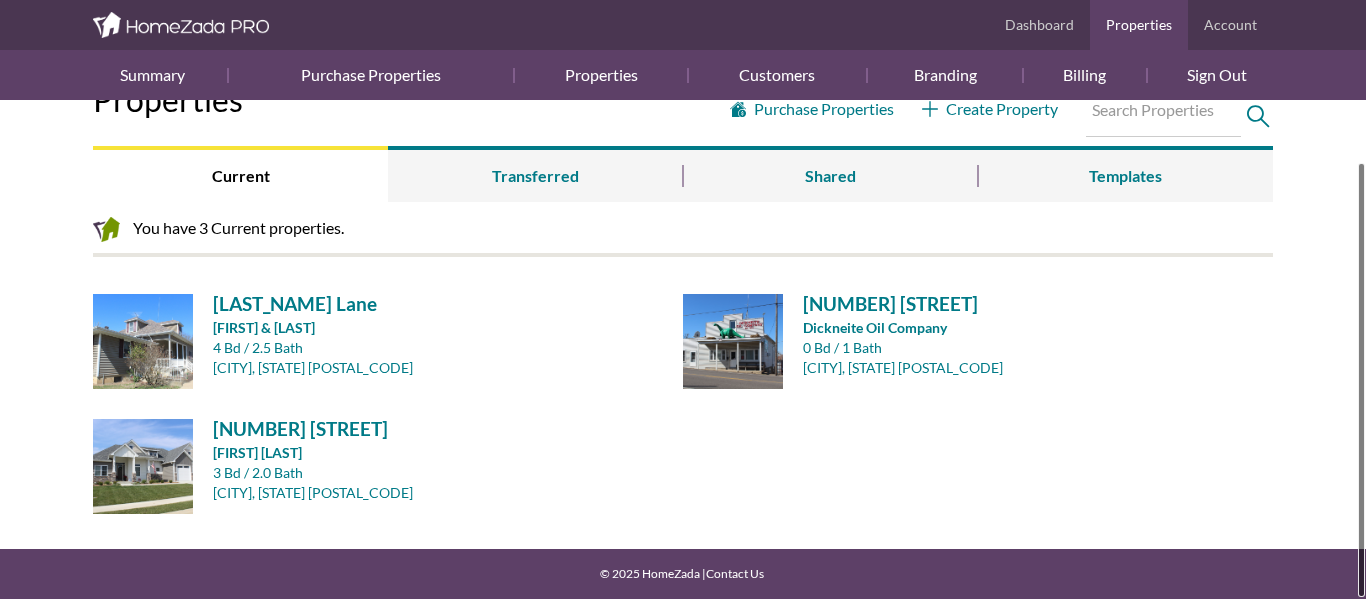 click on "Purchase Properties
Create Property
Properties
Current
Transferred
Shared
Templates
You have 3 Current properties.
You have  3 Current  properties.
Plassmeyers Lane
Roy & Carol Plassmeyer
4 Bd / 2.5 Bath
Freeburg, Missouri 65035
Roy & Carol Plassmeyer
100 Hwy 63
Dickneite Oil Company
0 Bd / 1 Bath
Freeburg, Missouri 65035
Dickneite Oil Company
15185 Kingfisher Drive
Craig Plassmeyer
3 Bd / 2.0 Bath
Ashland, Missouri 65010
Craig Plassmeyer" at bounding box center [683, 305] 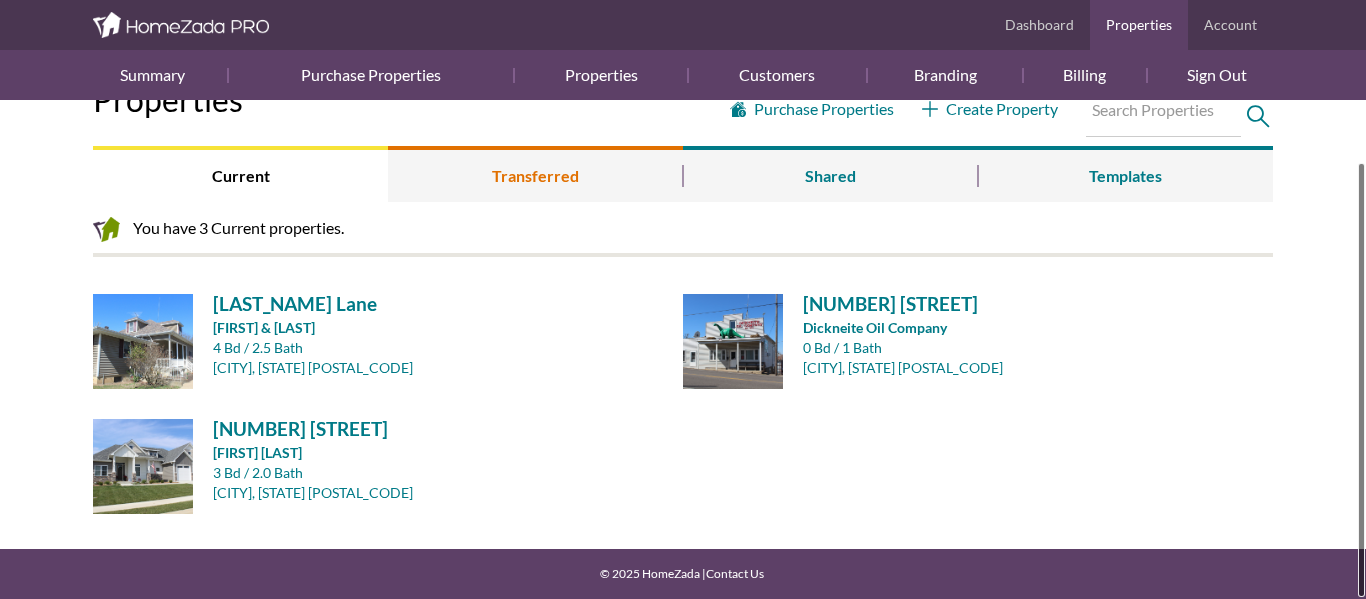 click on "Transferred" at bounding box center [535, 174] 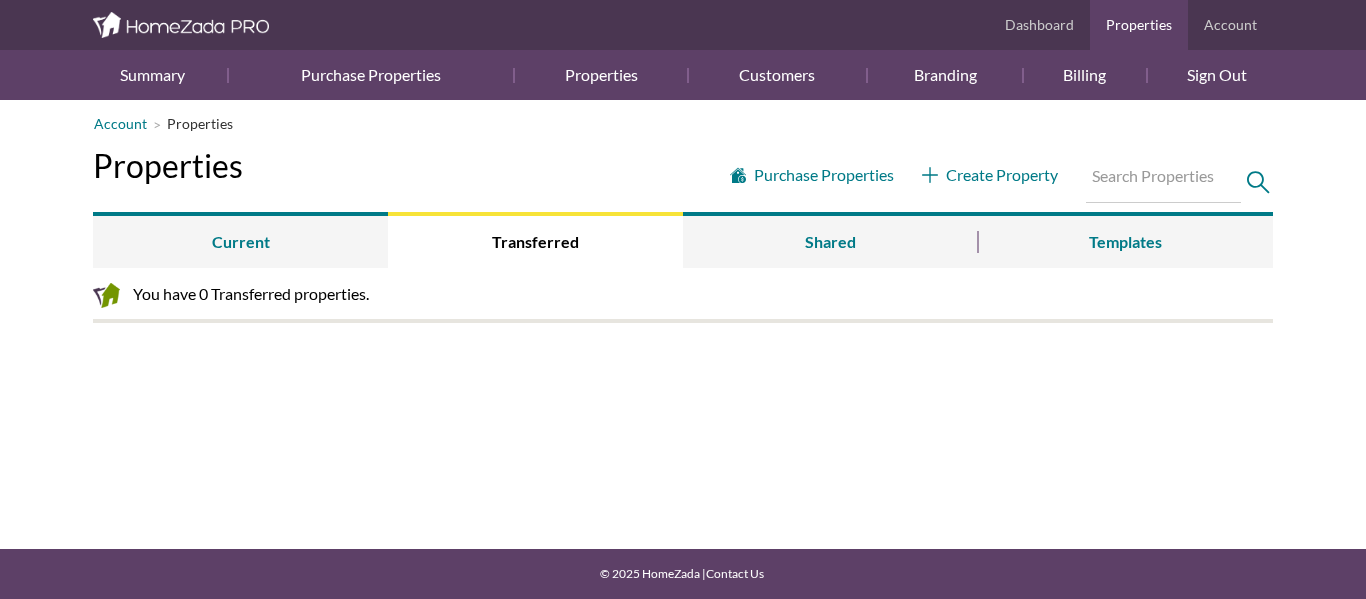 scroll, scrollTop: 0, scrollLeft: 0, axis: both 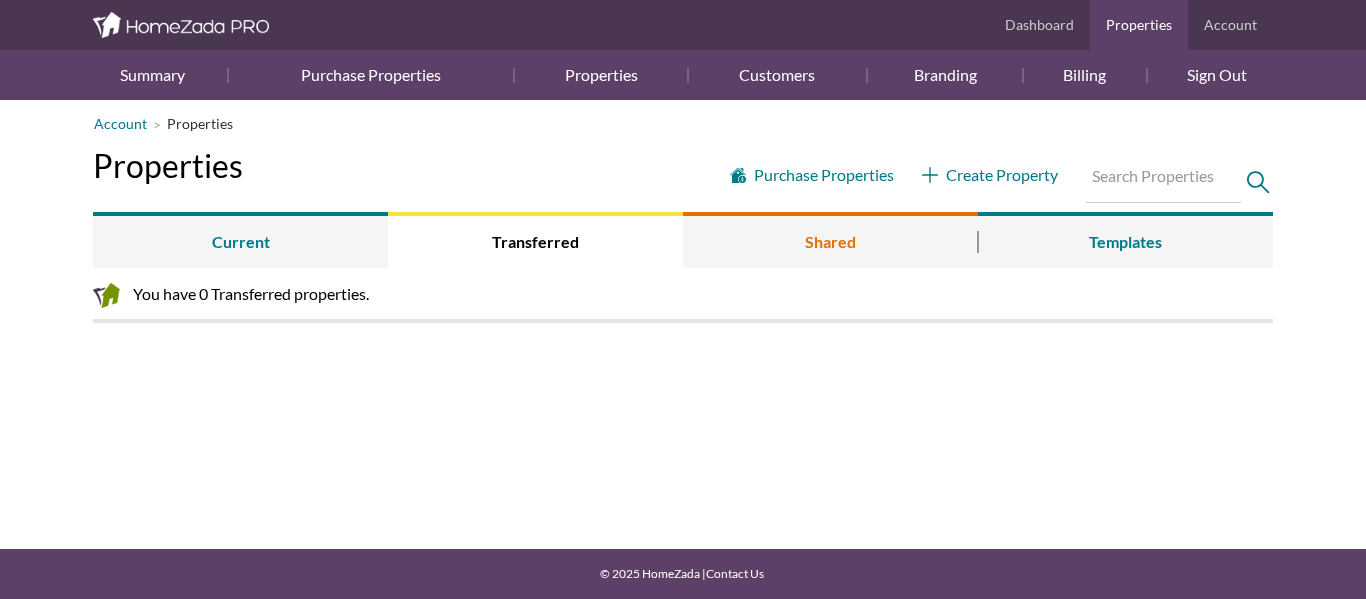 click on "Shared" at bounding box center (830, 240) 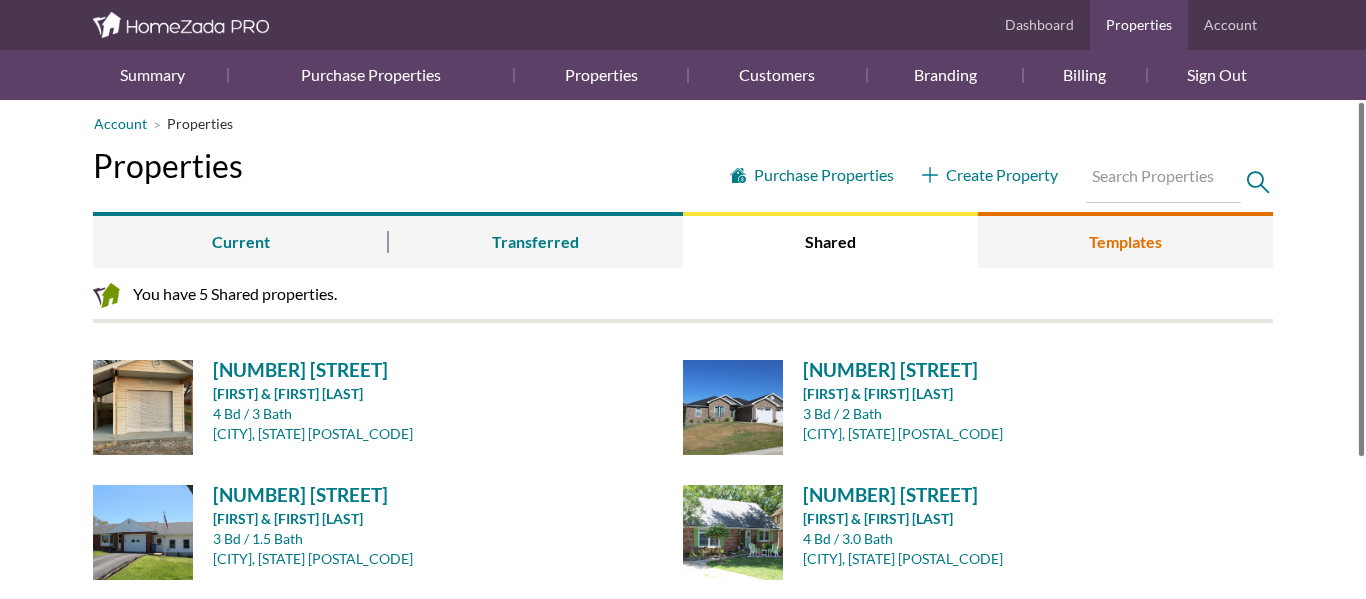 scroll, scrollTop: 0, scrollLeft: 0, axis: both 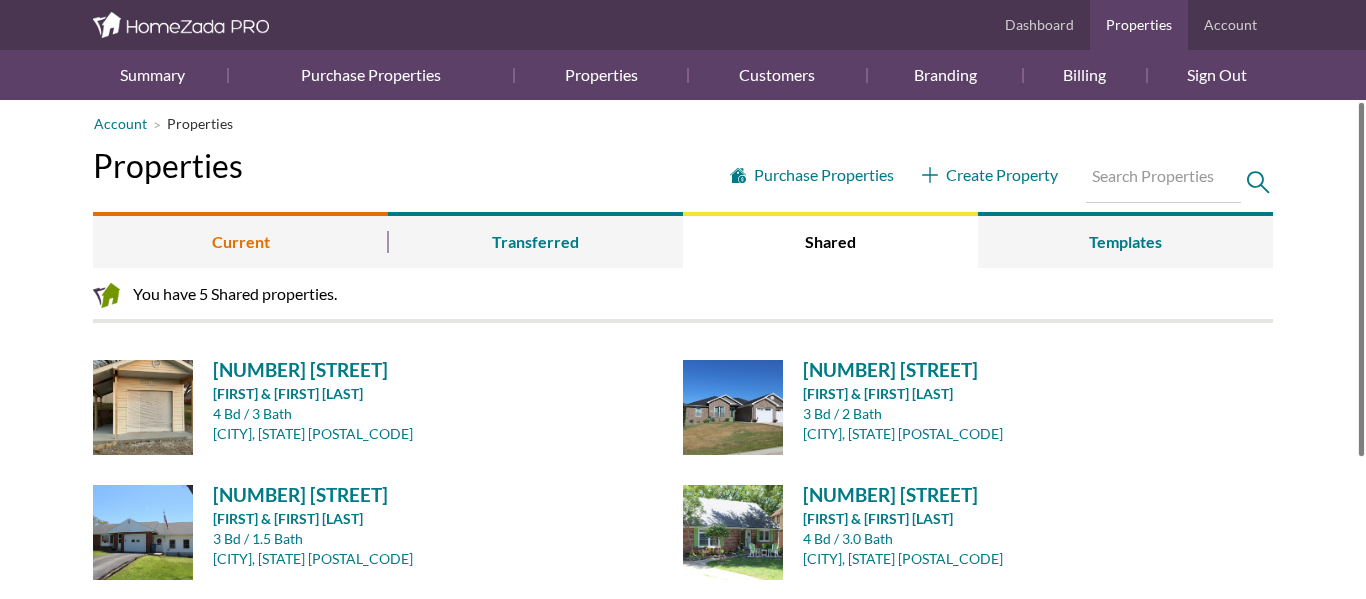 click on "Current" at bounding box center (240, 240) 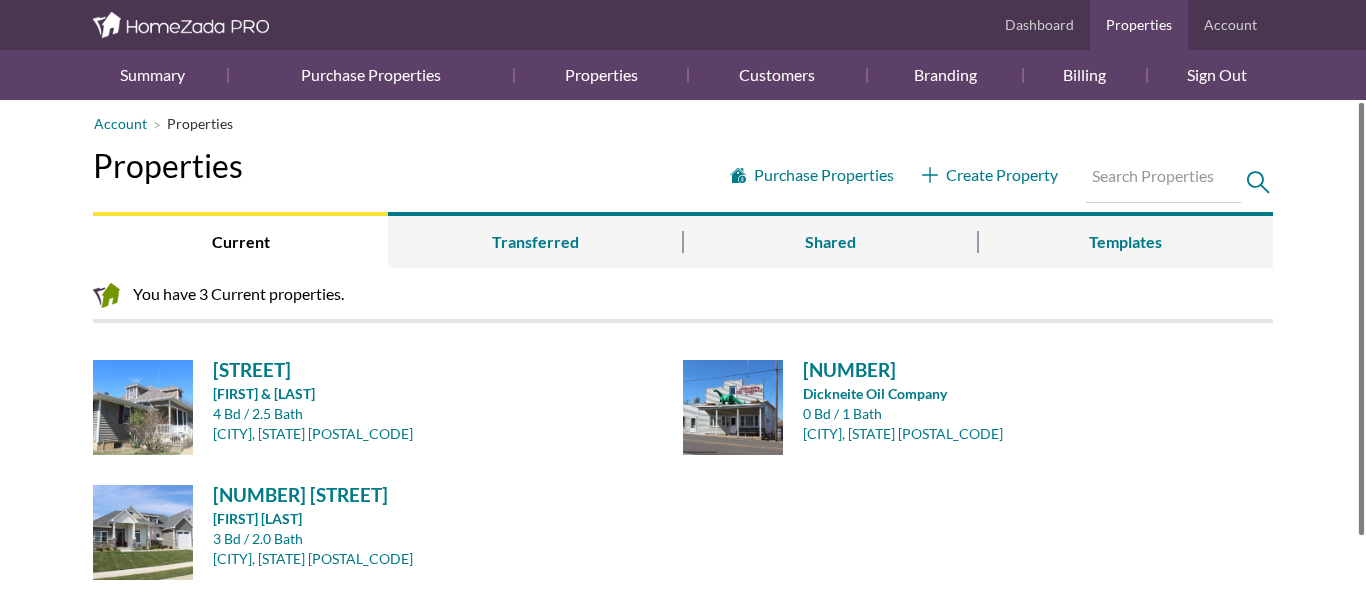 scroll, scrollTop: 0, scrollLeft: 0, axis: both 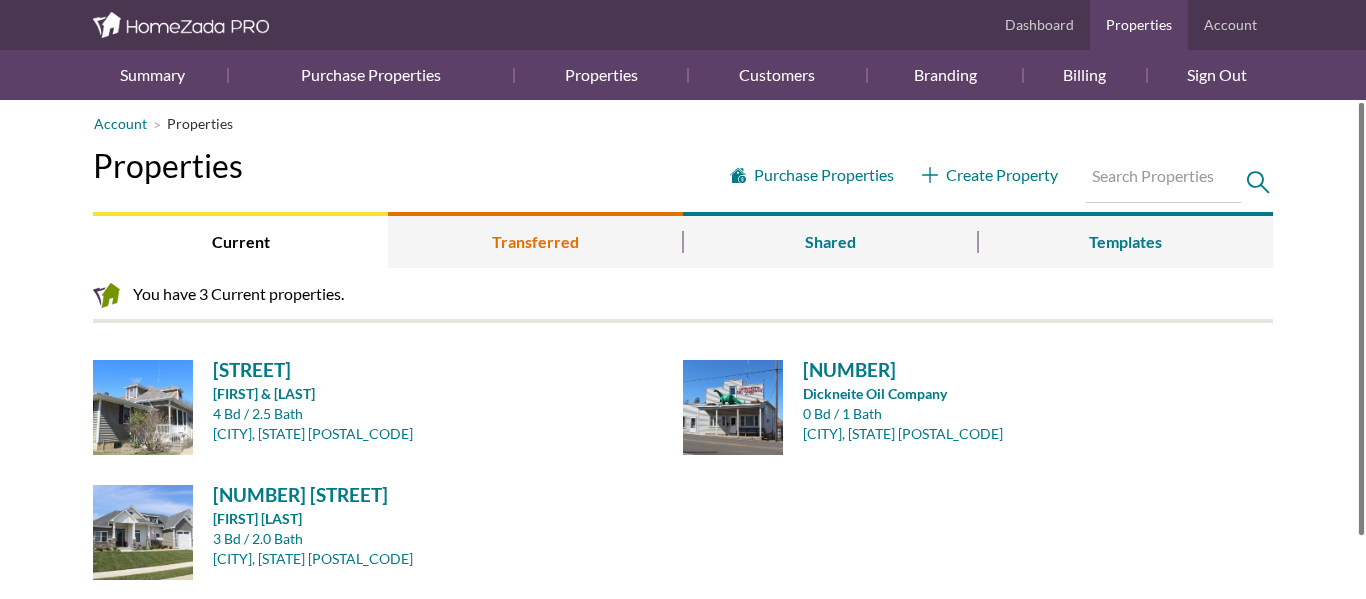 click on "Transferred" at bounding box center [535, 240] 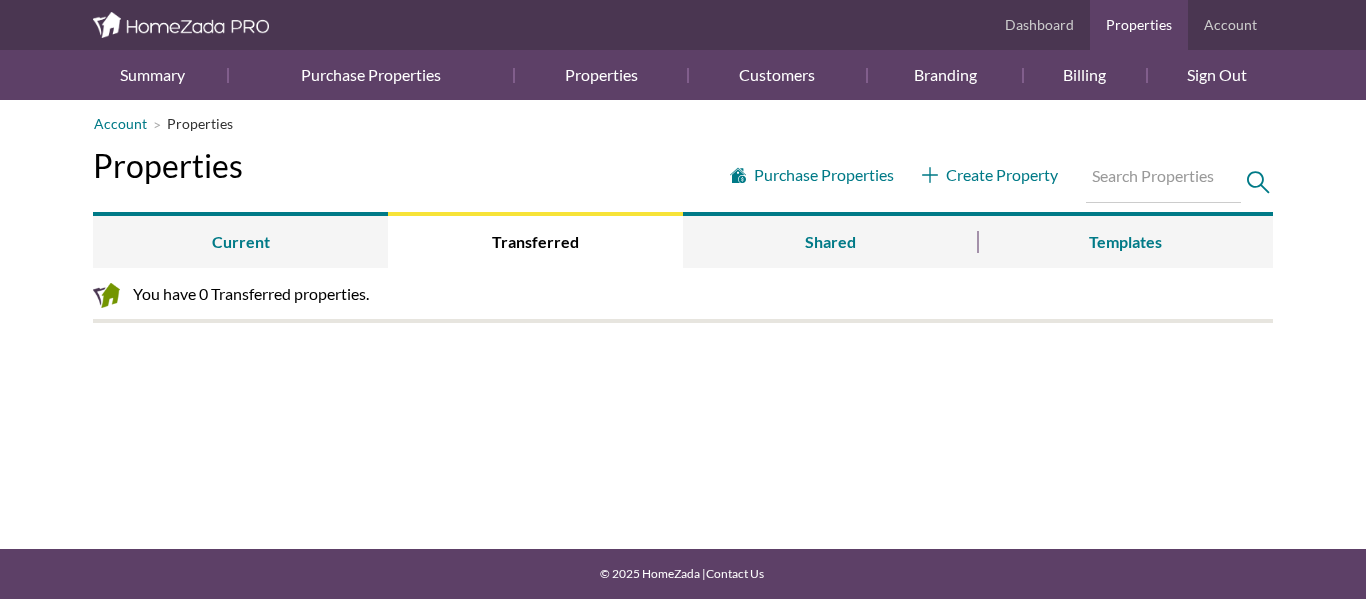 scroll, scrollTop: 0, scrollLeft: 0, axis: both 